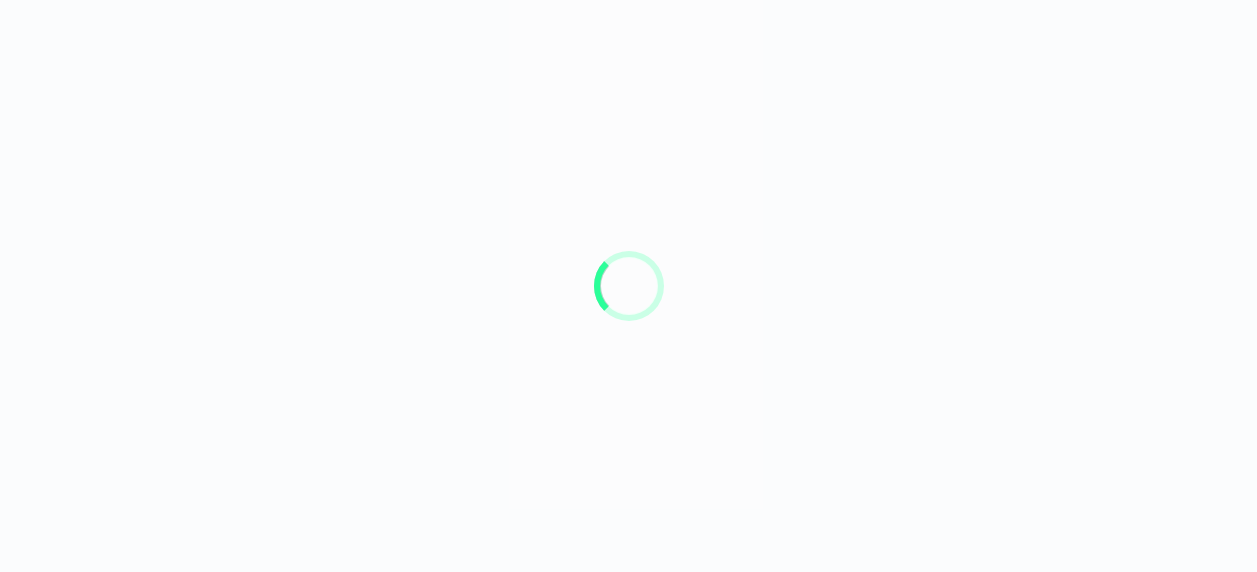 scroll, scrollTop: 0, scrollLeft: 0, axis: both 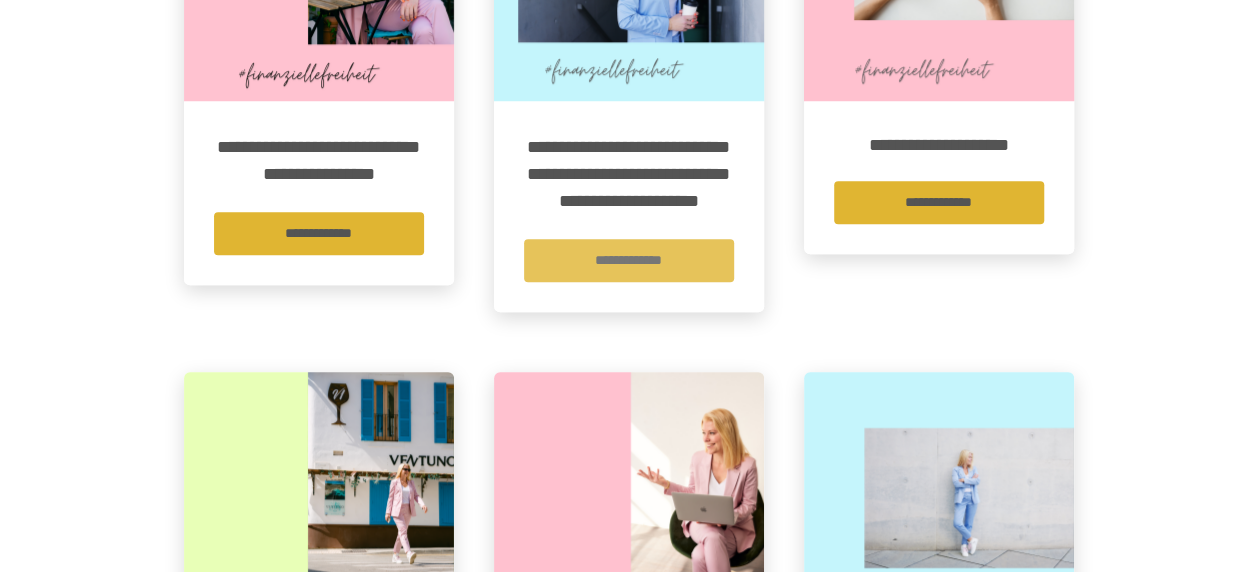 click on "**********" at bounding box center [629, 260] 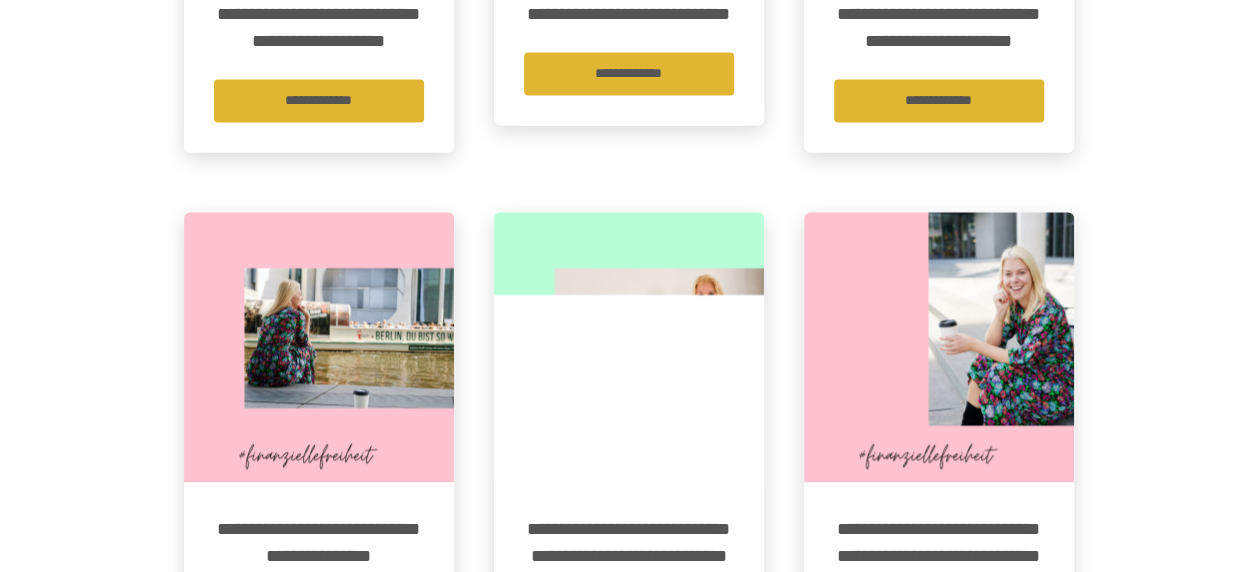 scroll, scrollTop: 1400, scrollLeft: 0, axis: vertical 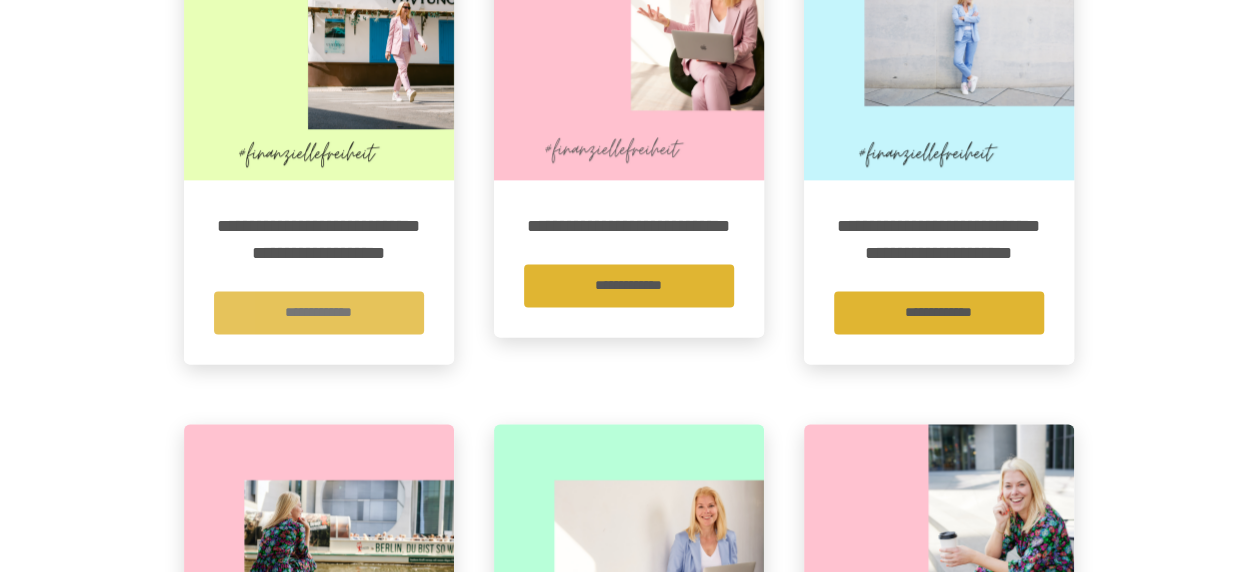 click on "**********" at bounding box center (319, 312) 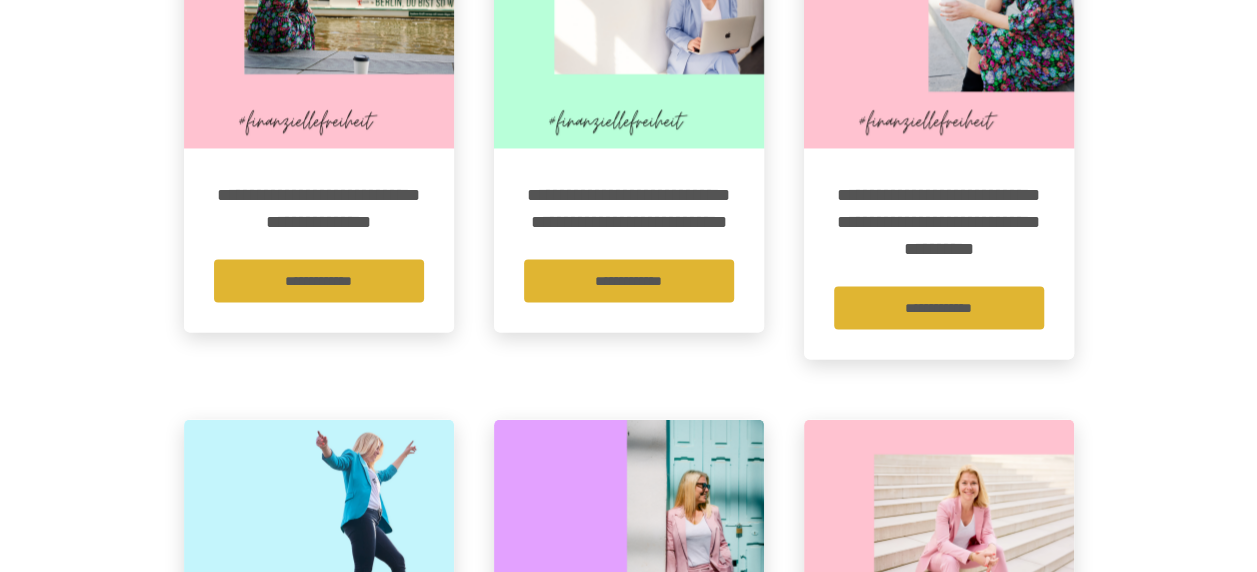 scroll, scrollTop: 1887, scrollLeft: 0, axis: vertical 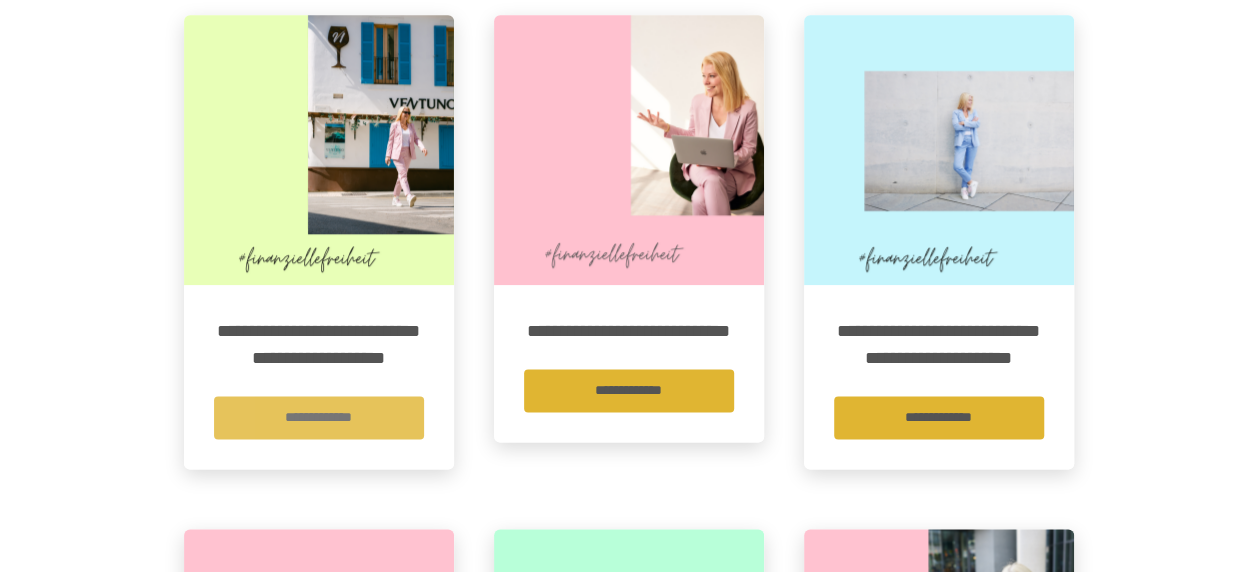 click on "**********" at bounding box center (319, 417) 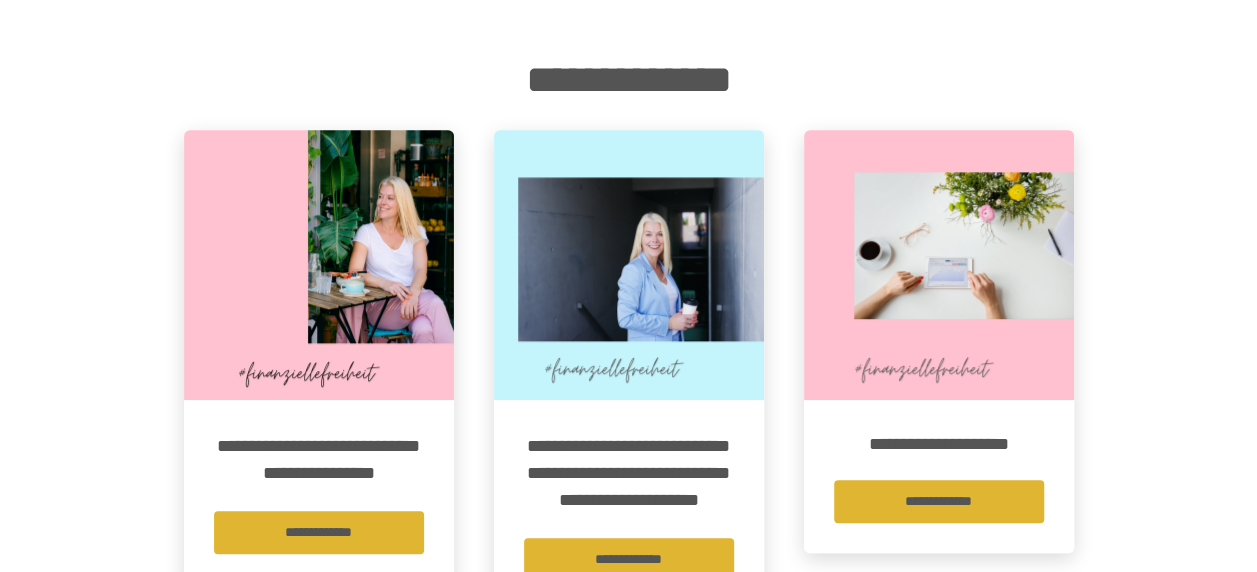 scroll, scrollTop: 476, scrollLeft: 0, axis: vertical 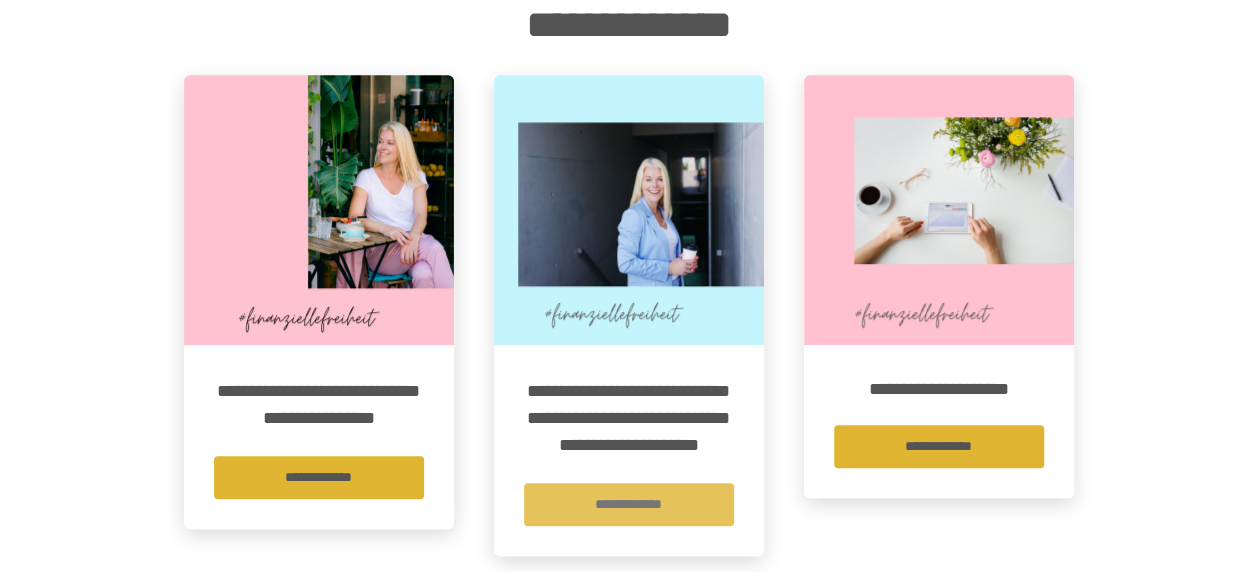 click on "**********" at bounding box center (629, 504) 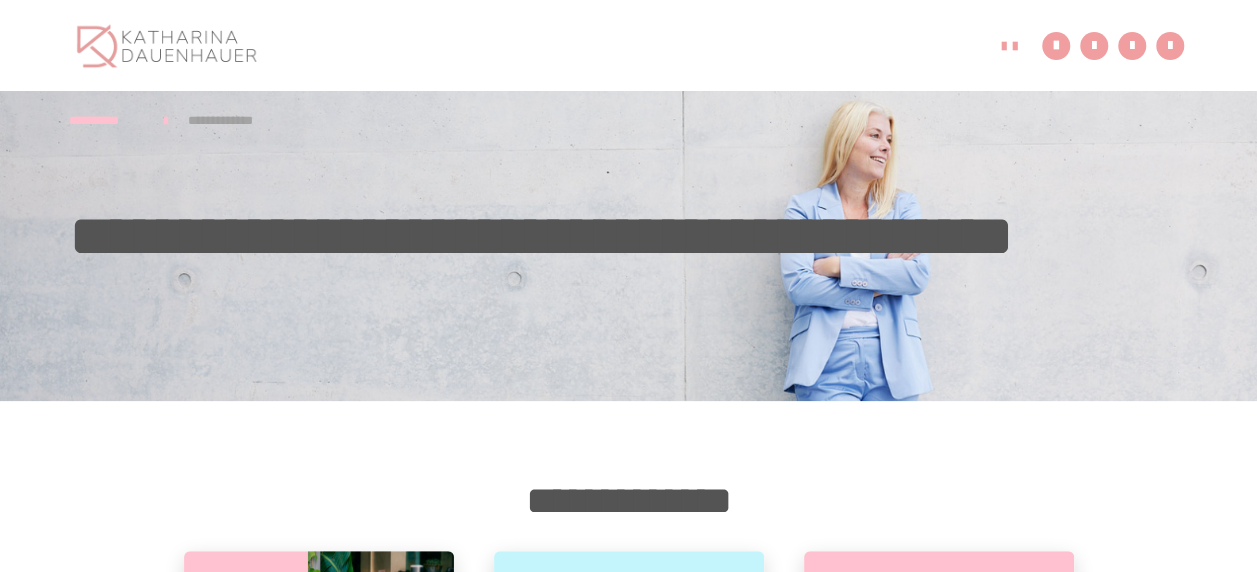 click on "**********" at bounding box center (233, 121) 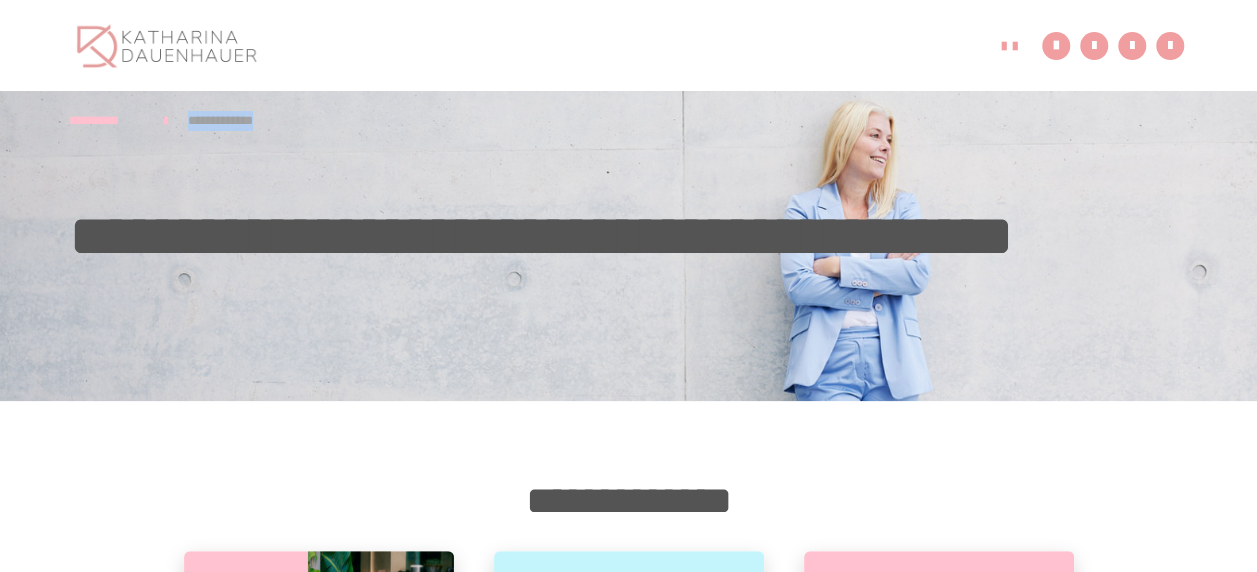 click on "**********" at bounding box center (233, 121) 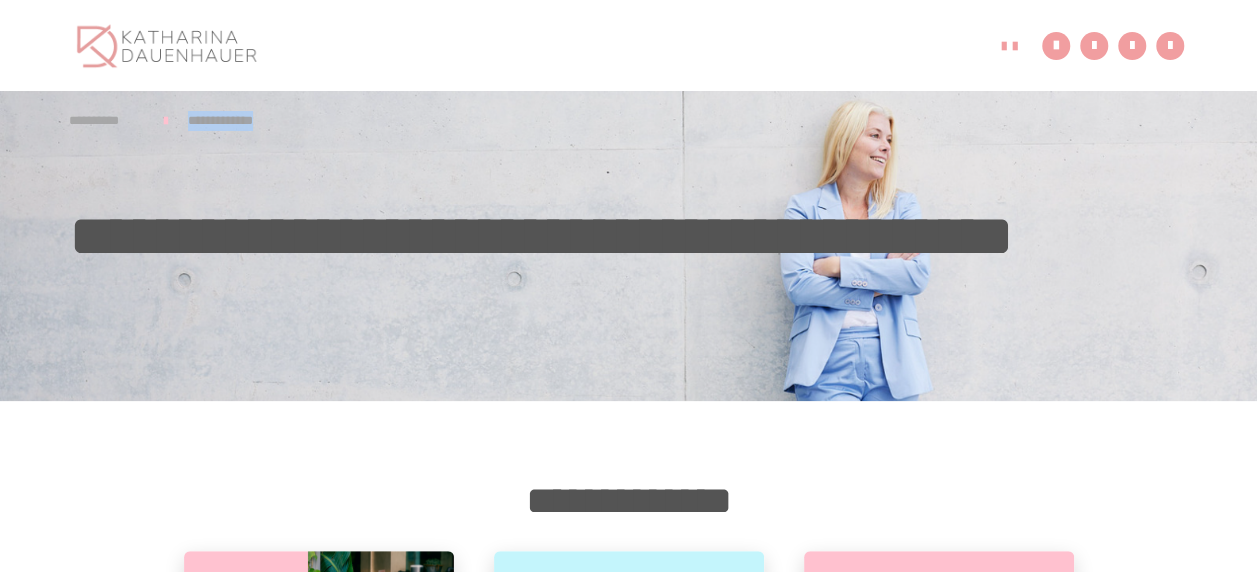 drag, startPoint x: 234, startPoint y: 115, endPoint x: 135, endPoint y: 124, distance: 99.40825 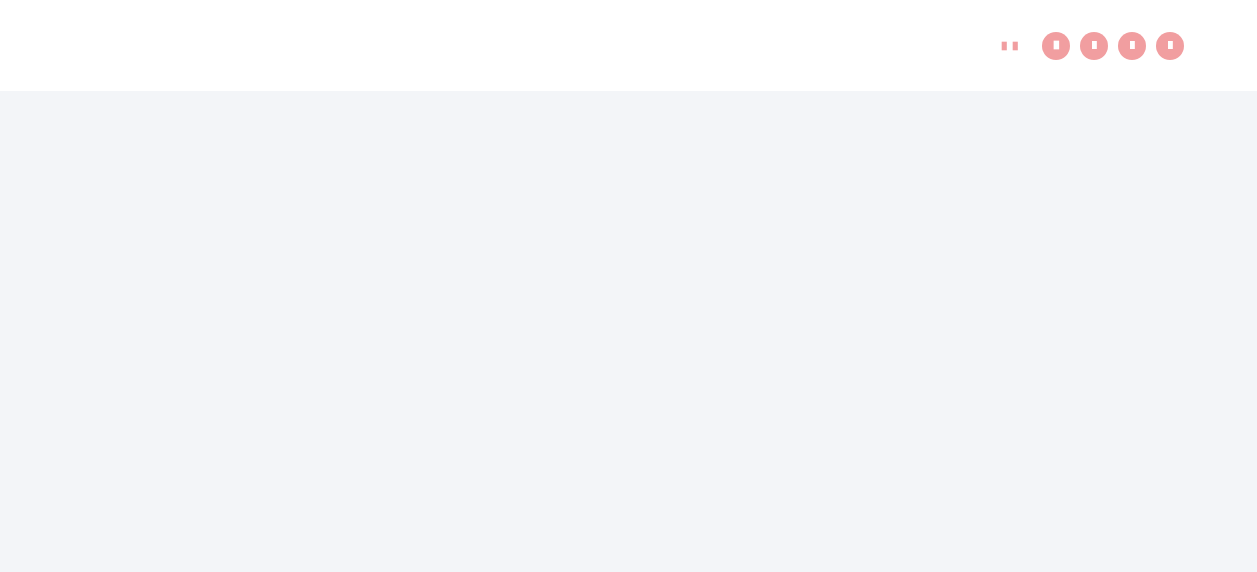 scroll, scrollTop: 0, scrollLeft: 0, axis: both 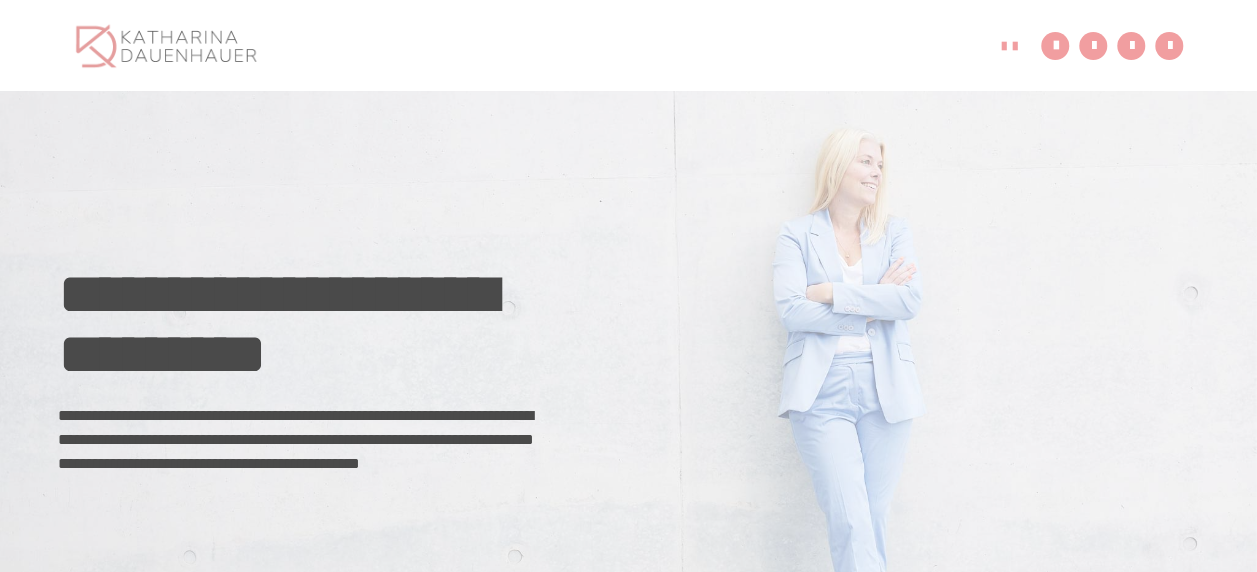 click at bounding box center (628, 391) 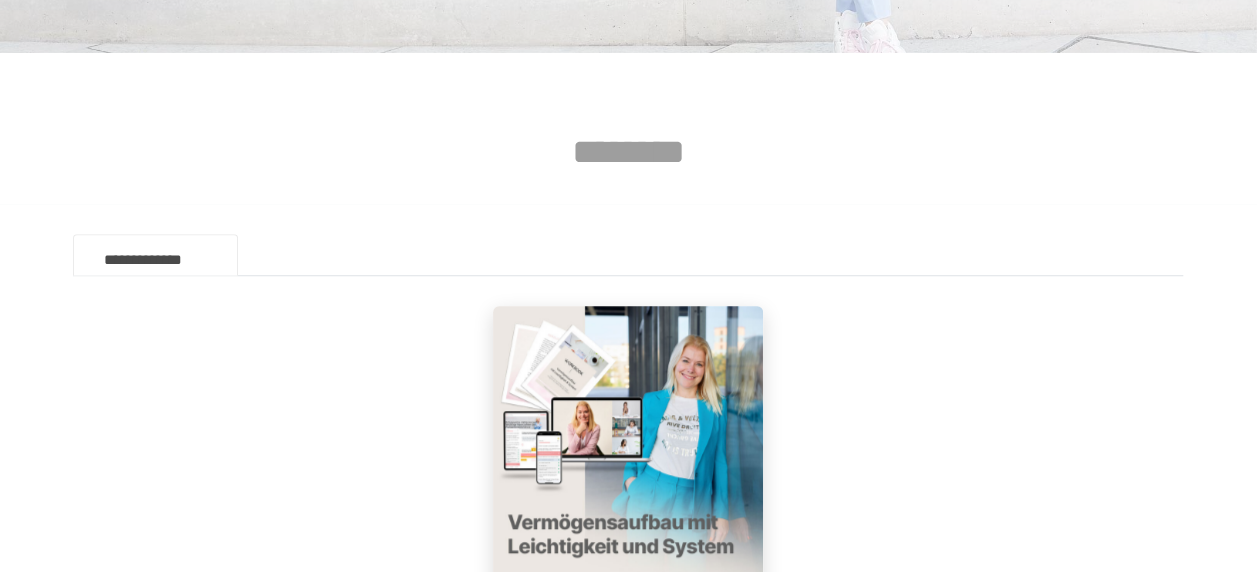 scroll, scrollTop: 640, scrollLeft: 0, axis: vertical 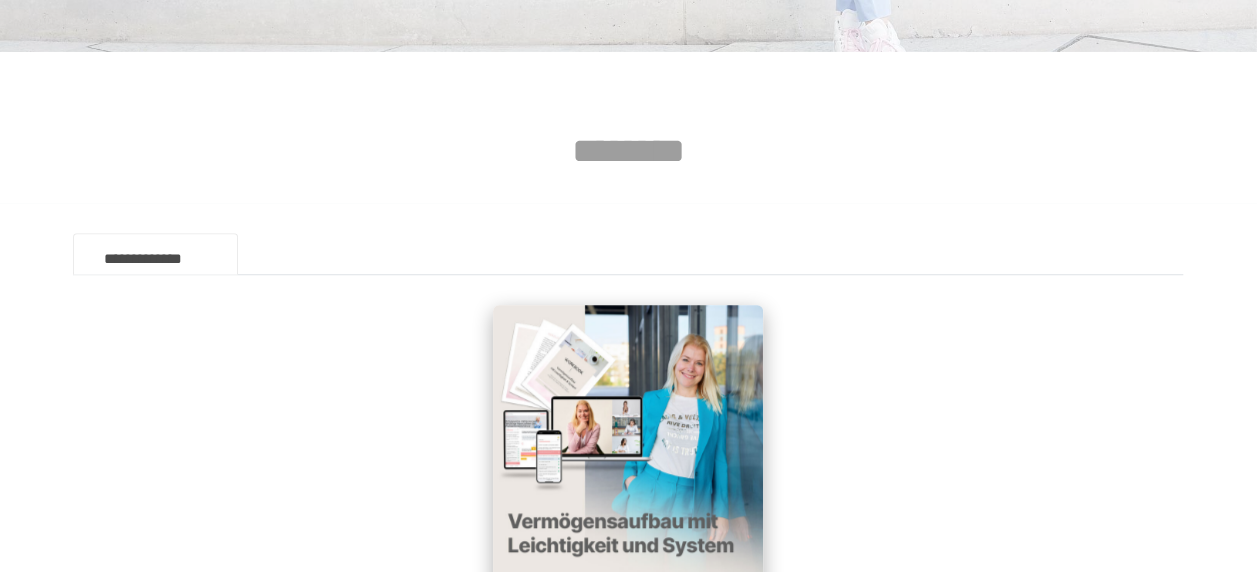 click at bounding box center [628, 440] 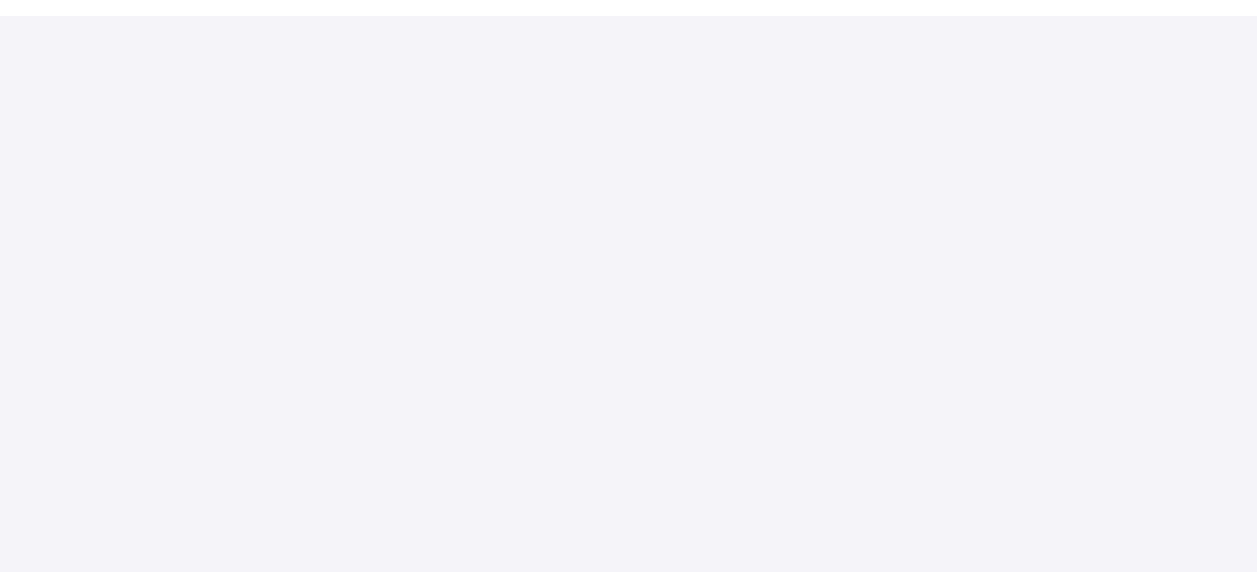 scroll, scrollTop: 75, scrollLeft: 0, axis: vertical 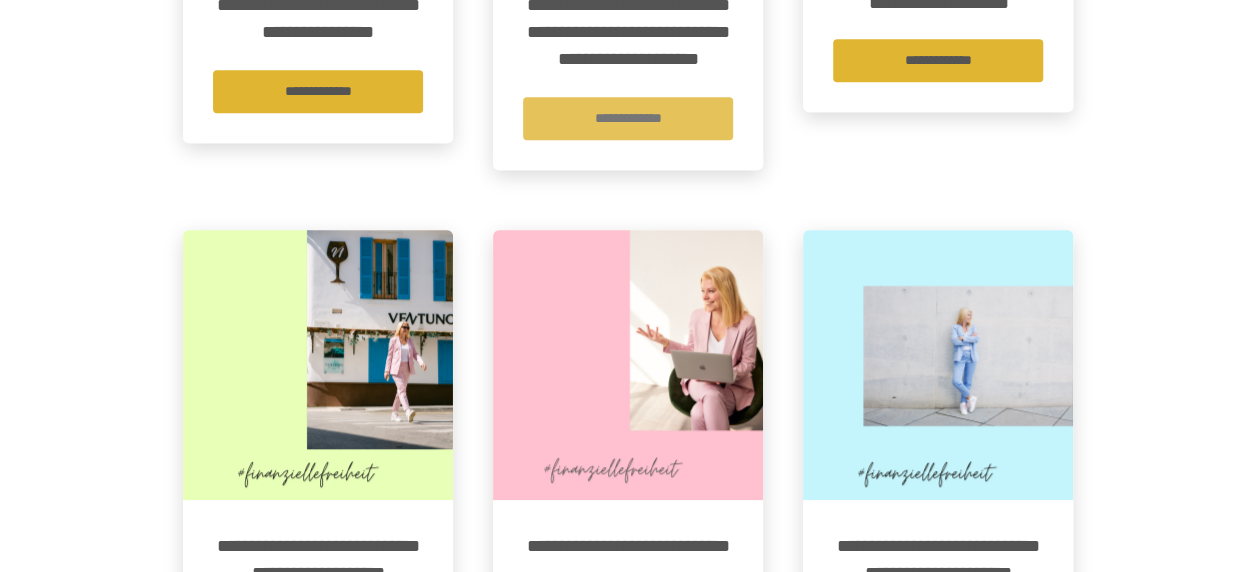 click on "**********" at bounding box center (628, 118) 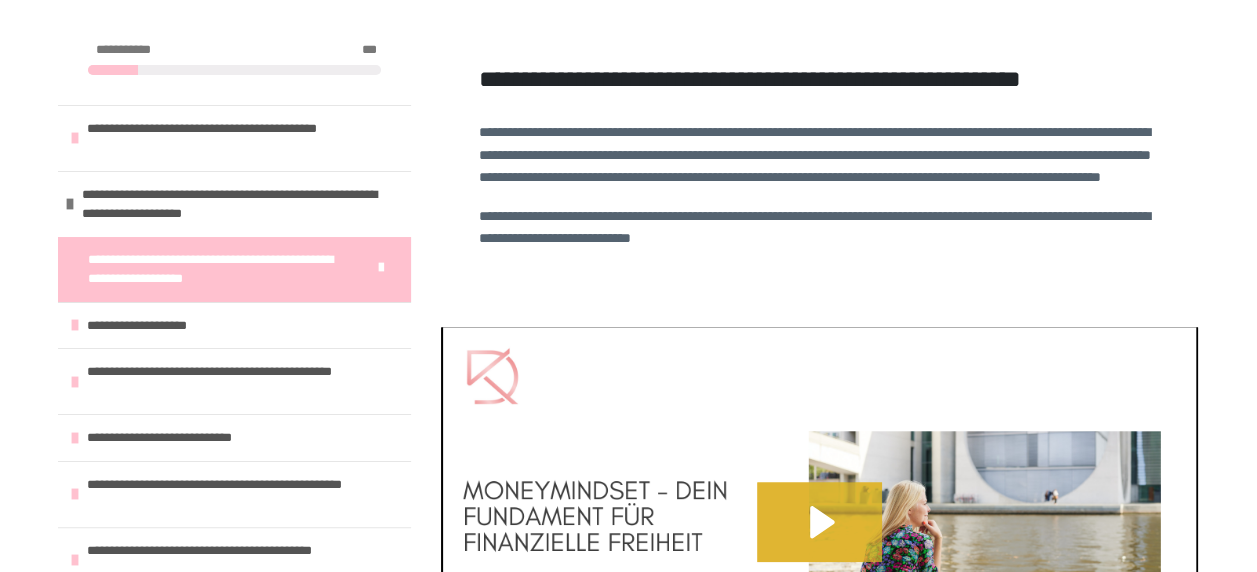 scroll, scrollTop: 488, scrollLeft: 0, axis: vertical 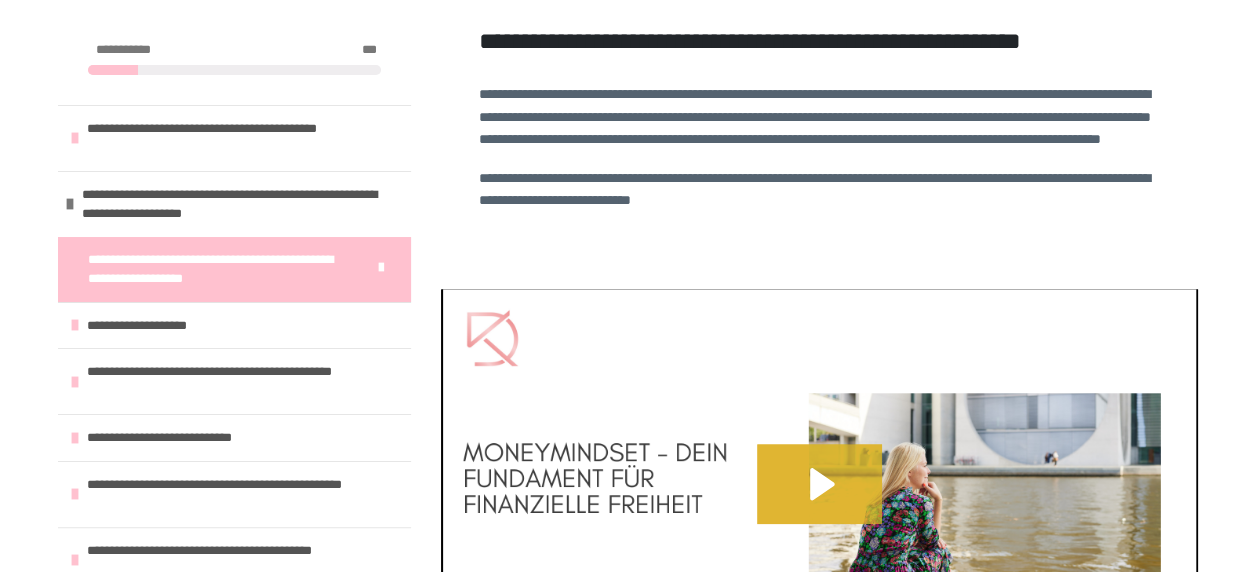 click on "**********" at bounding box center [628, 227] 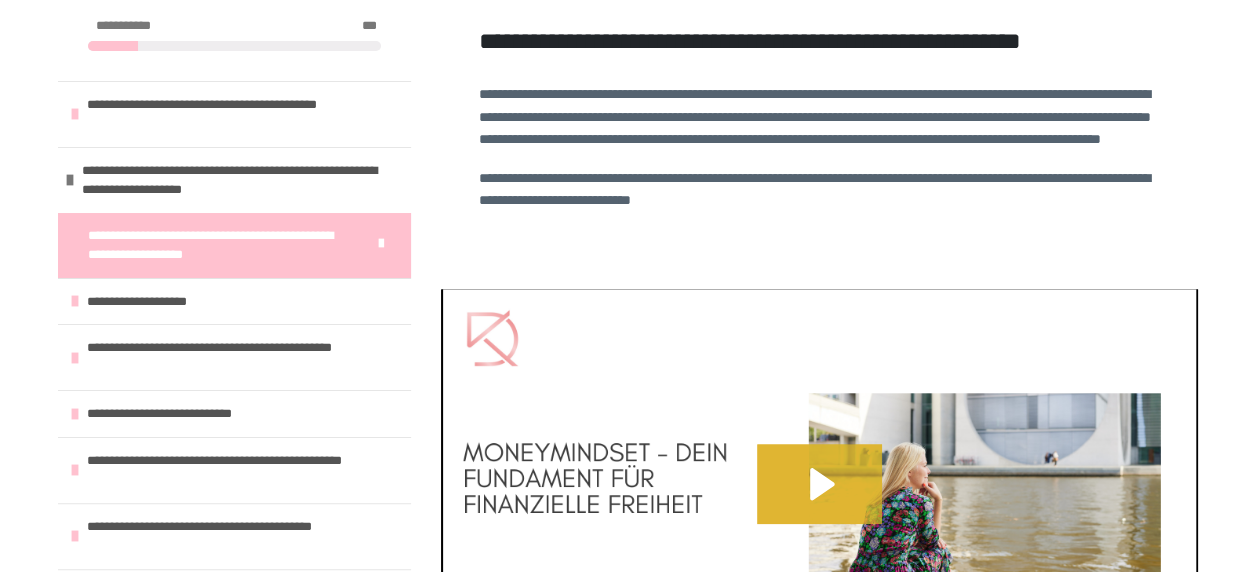 scroll, scrollTop: 0, scrollLeft: 0, axis: both 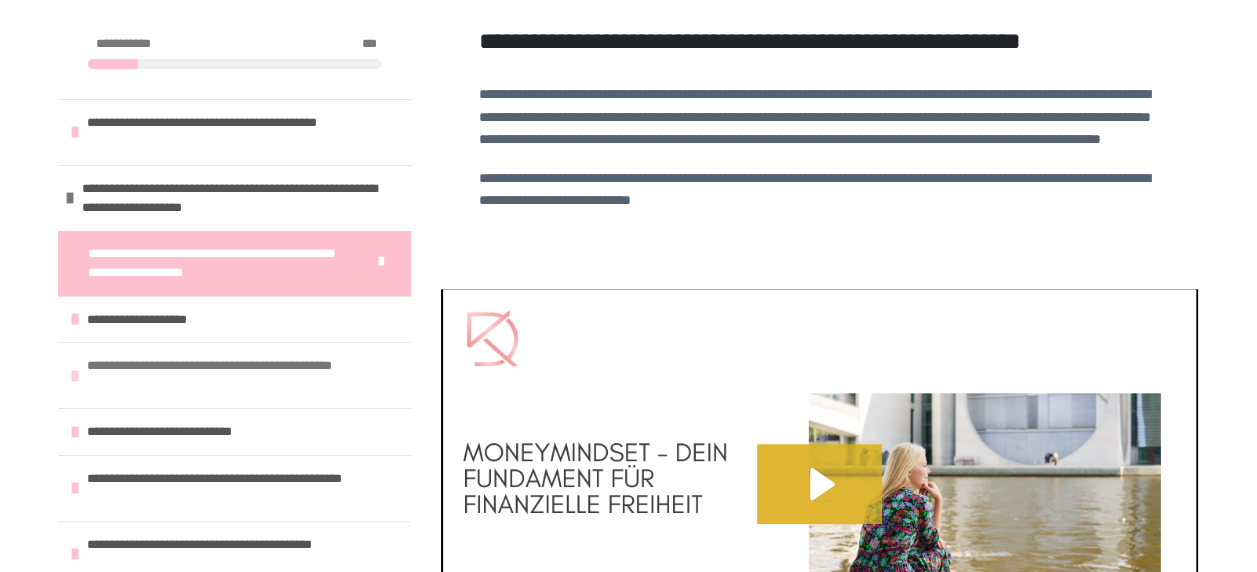 click on "**********" at bounding box center (236, 375) 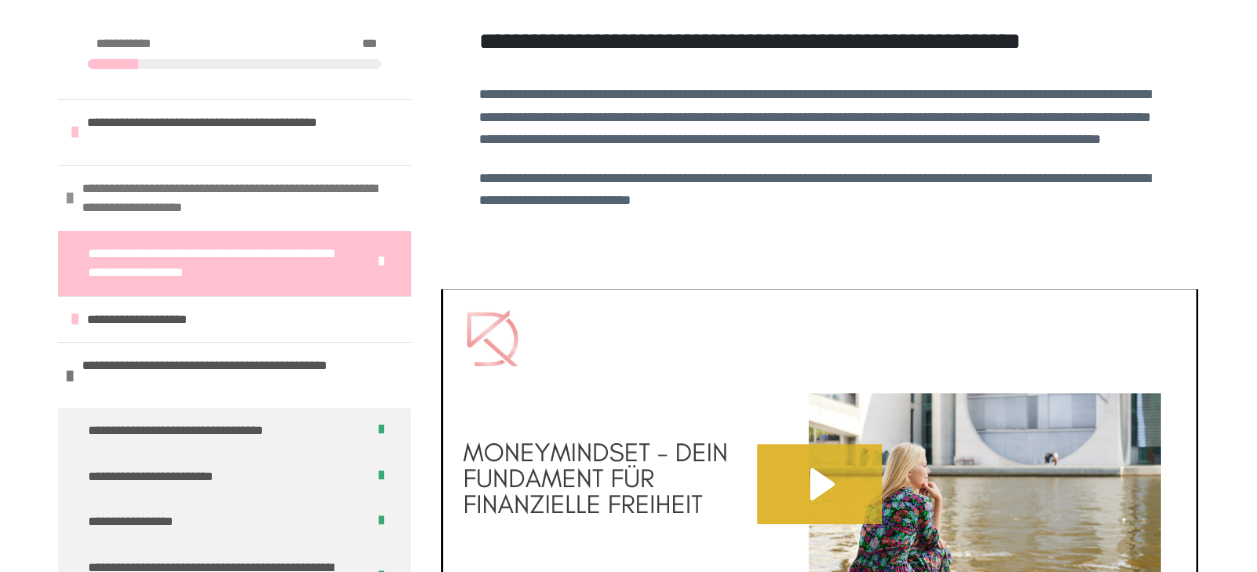 click at bounding box center [70, 198] 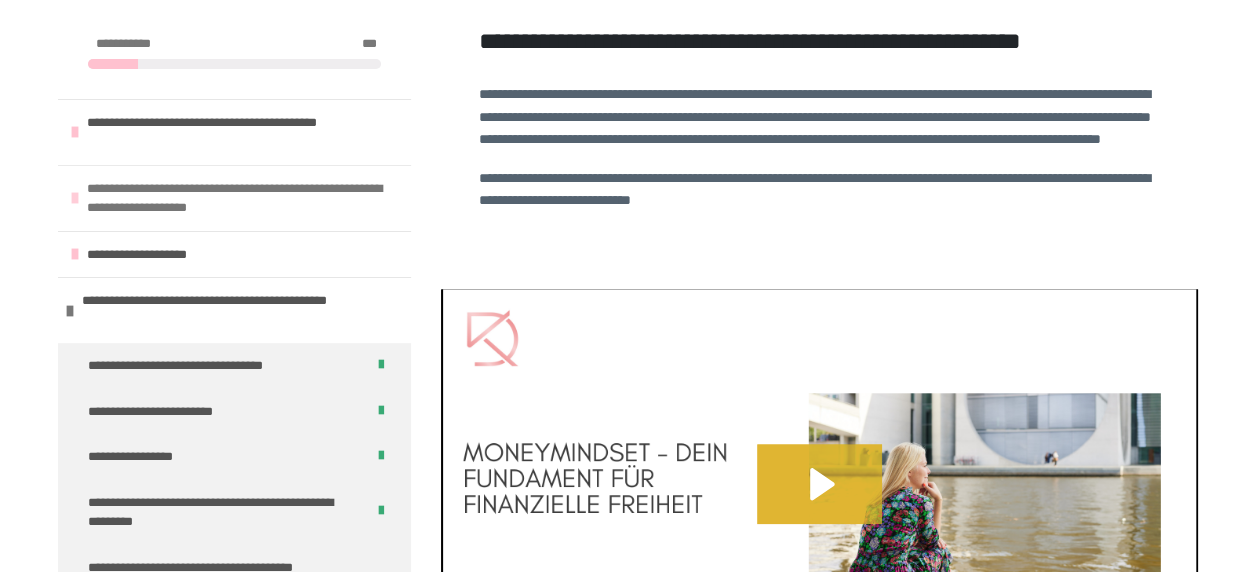click at bounding box center [75, 198] 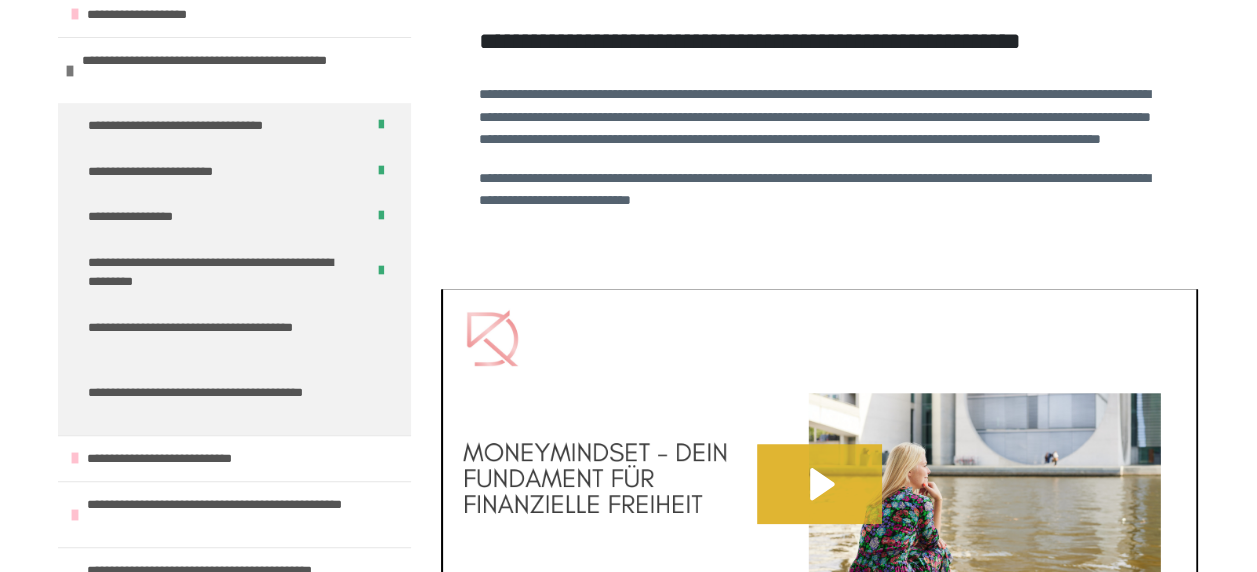 scroll, scrollTop: 328, scrollLeft: 0, axis: vertical 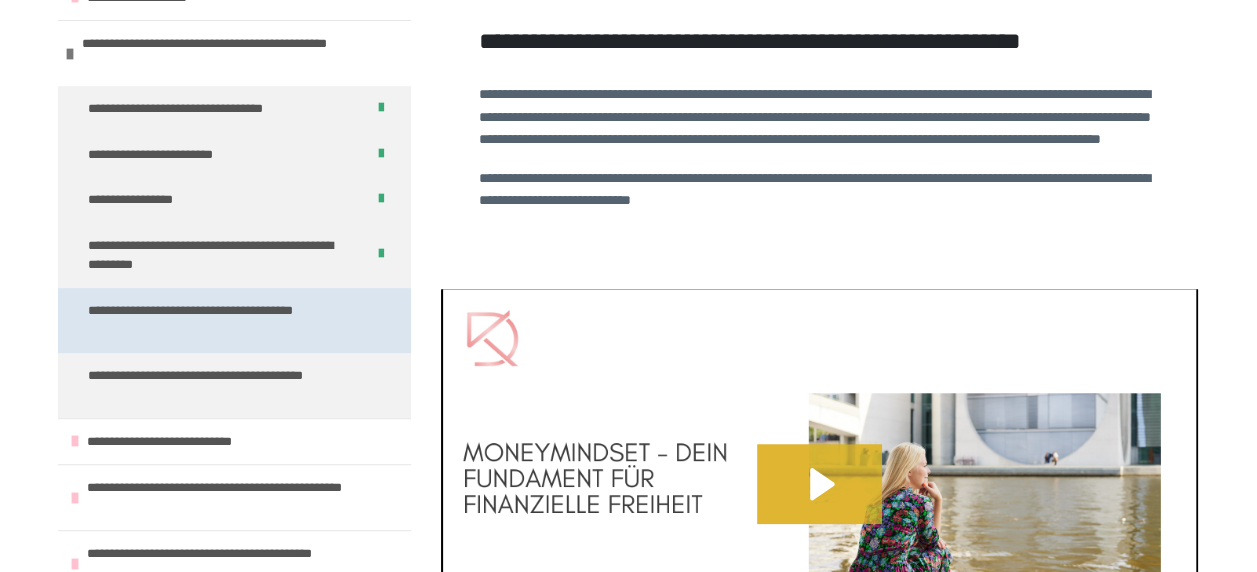 click on "**********" at bounding box center (219, 320) 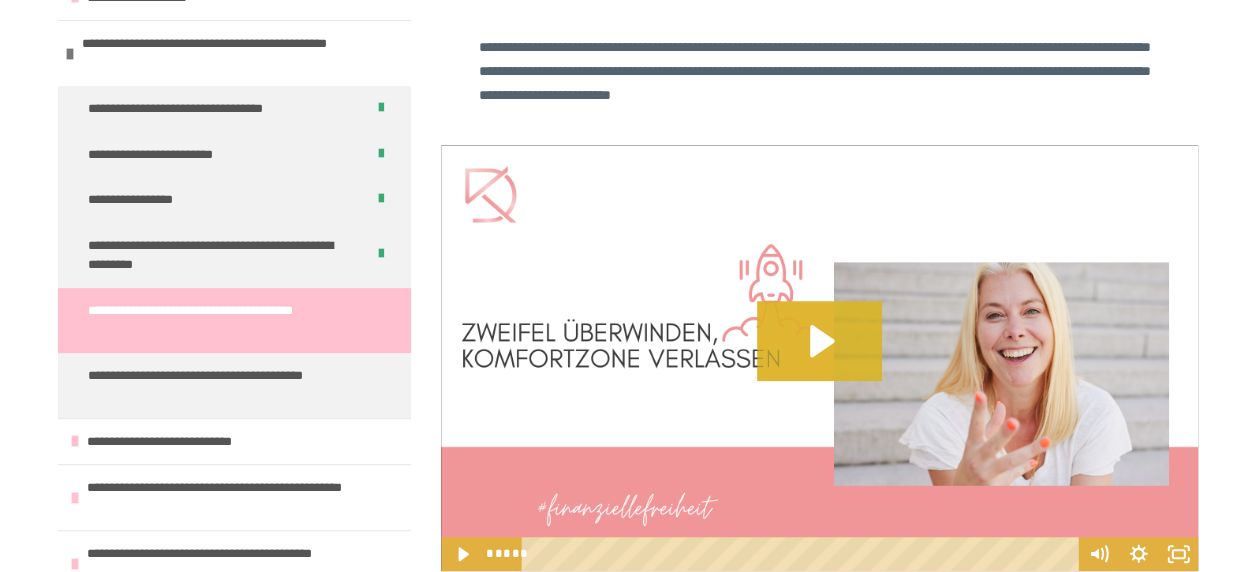 scroll, scrollTop: 540, scrollLeft: 0, axis: vertical 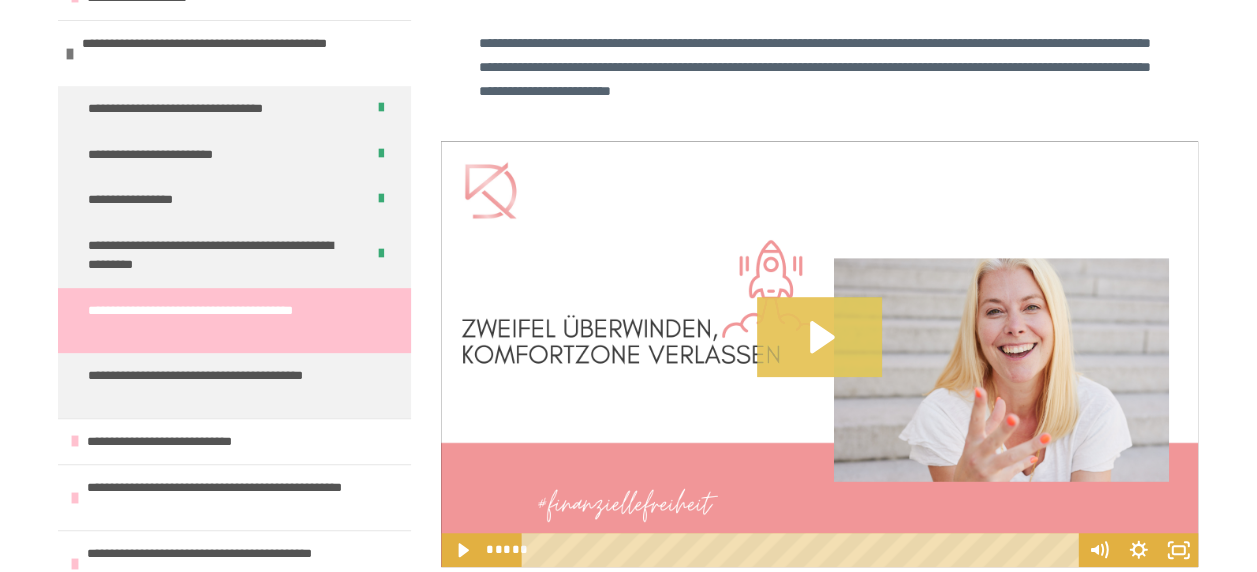 click 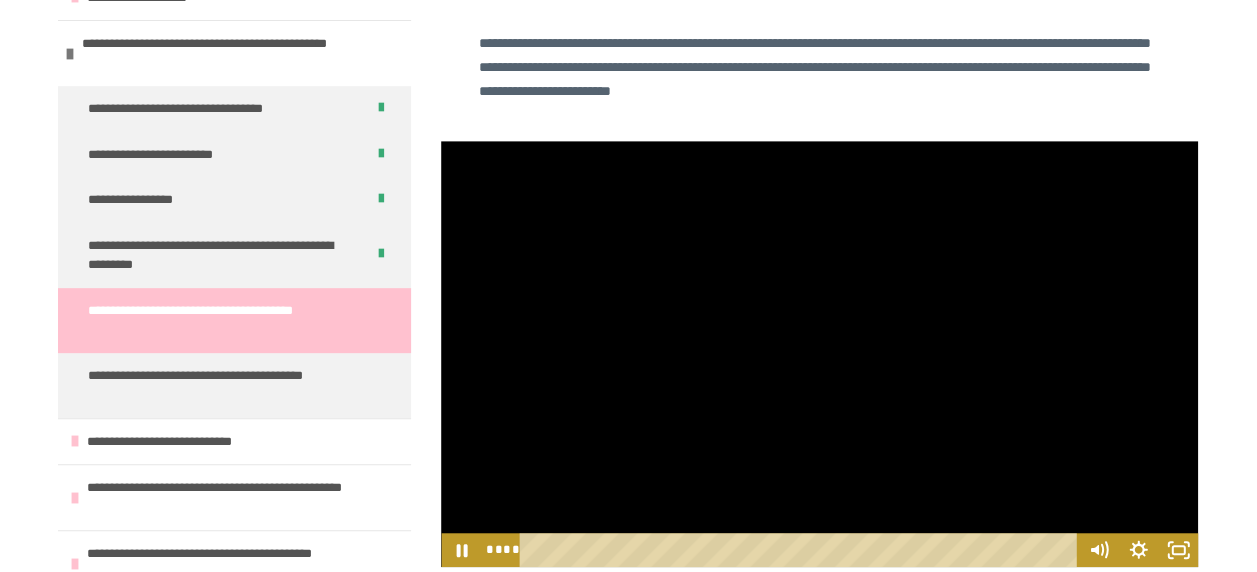type 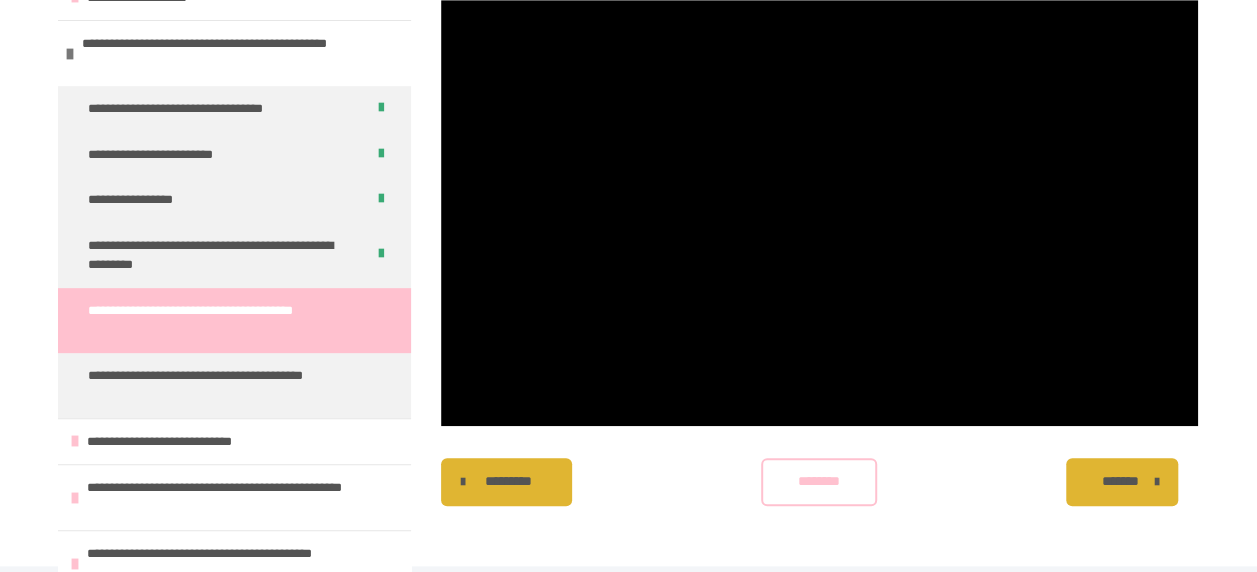scroll, scrollTop: 698, scrollLeft: 0, axis: vertical 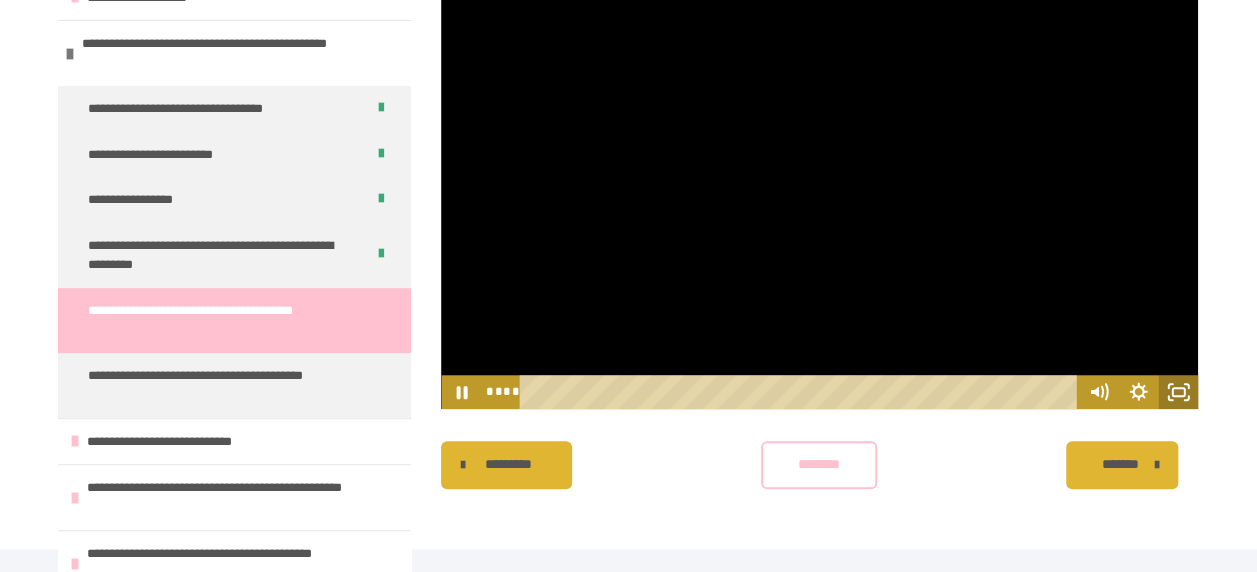 click 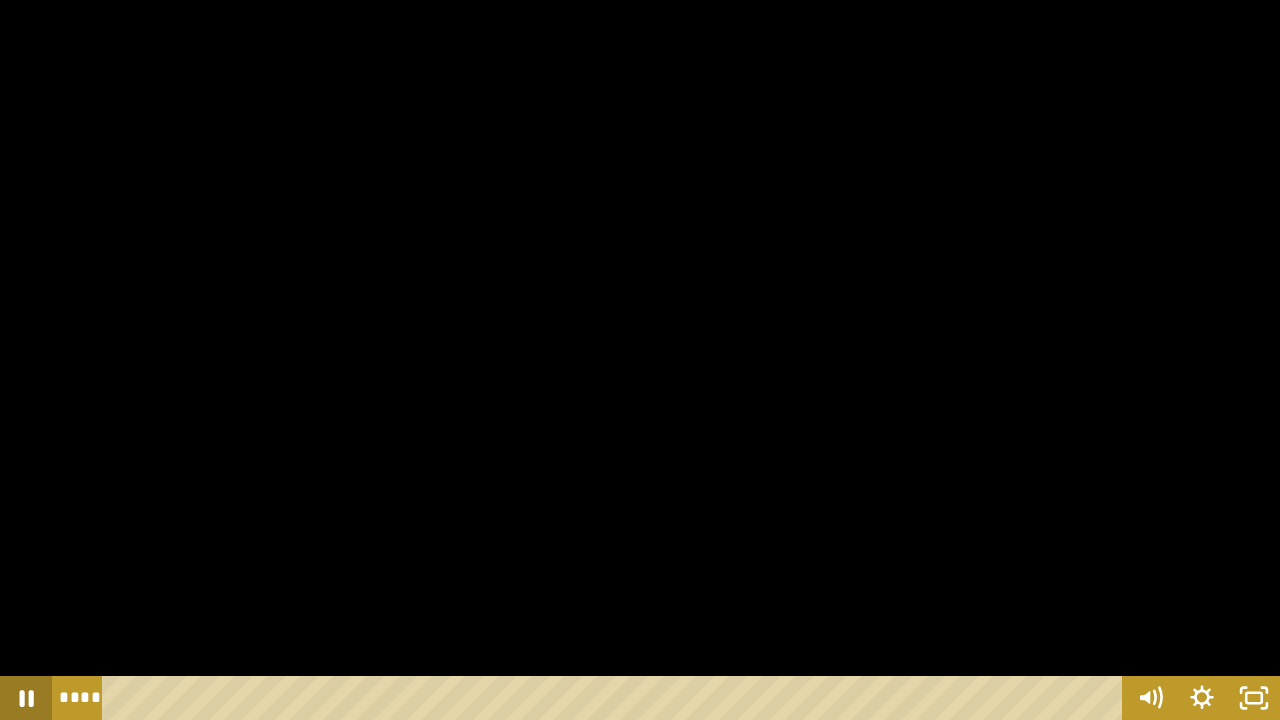 click 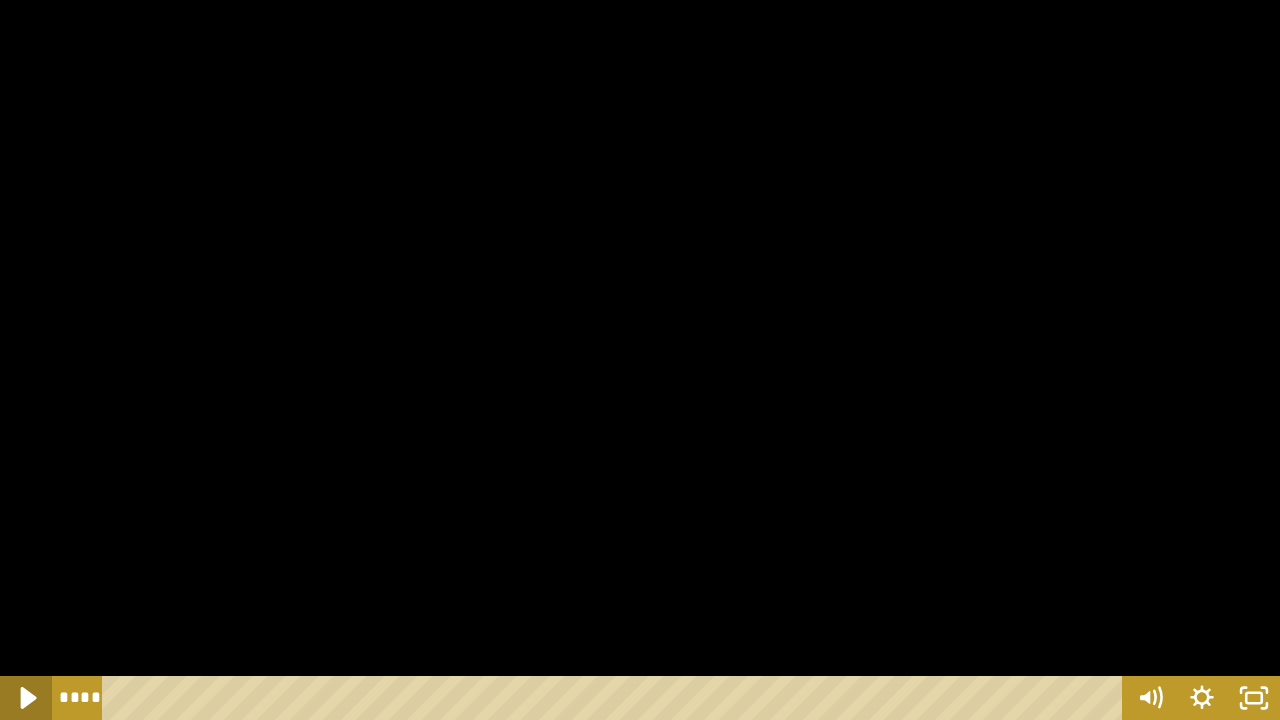 click 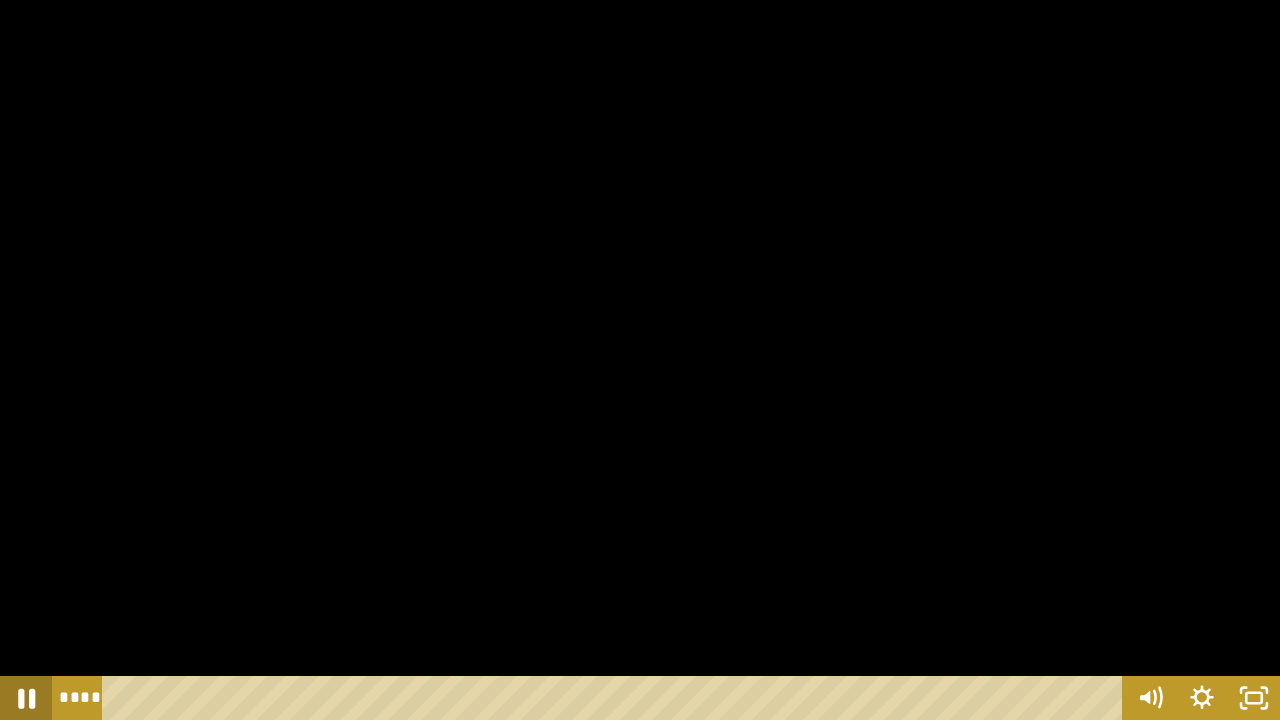 click 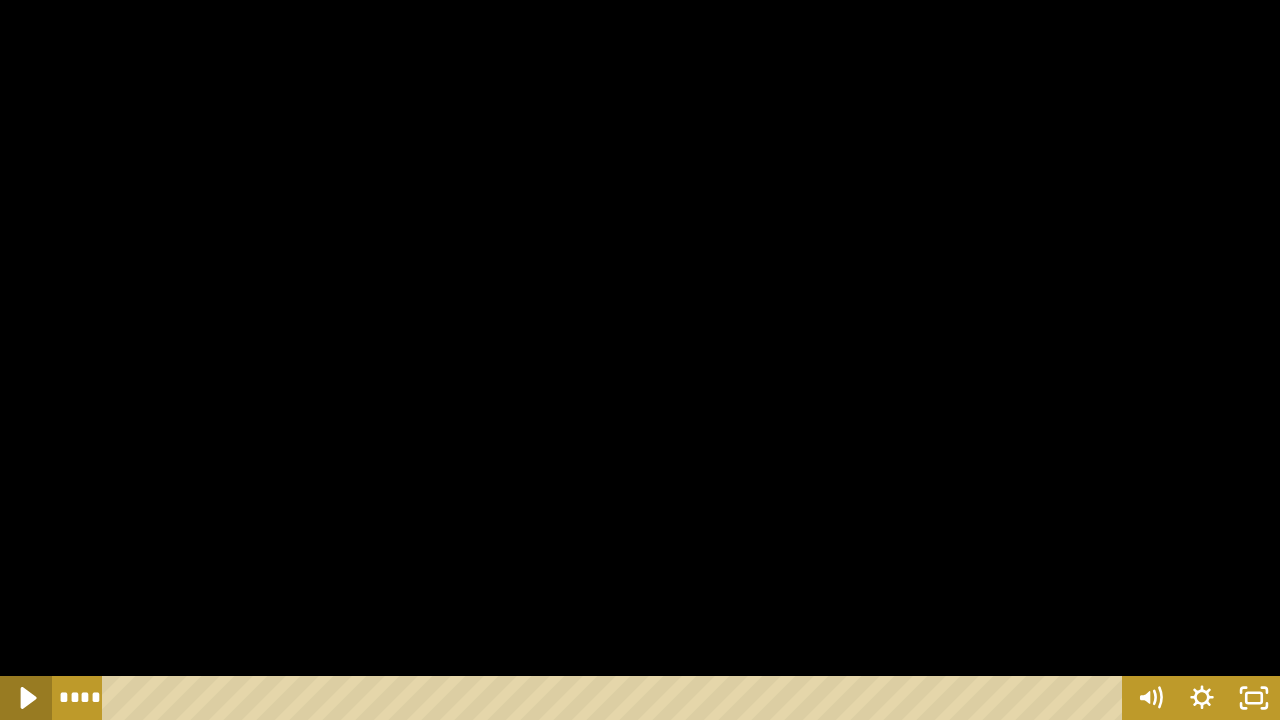 click 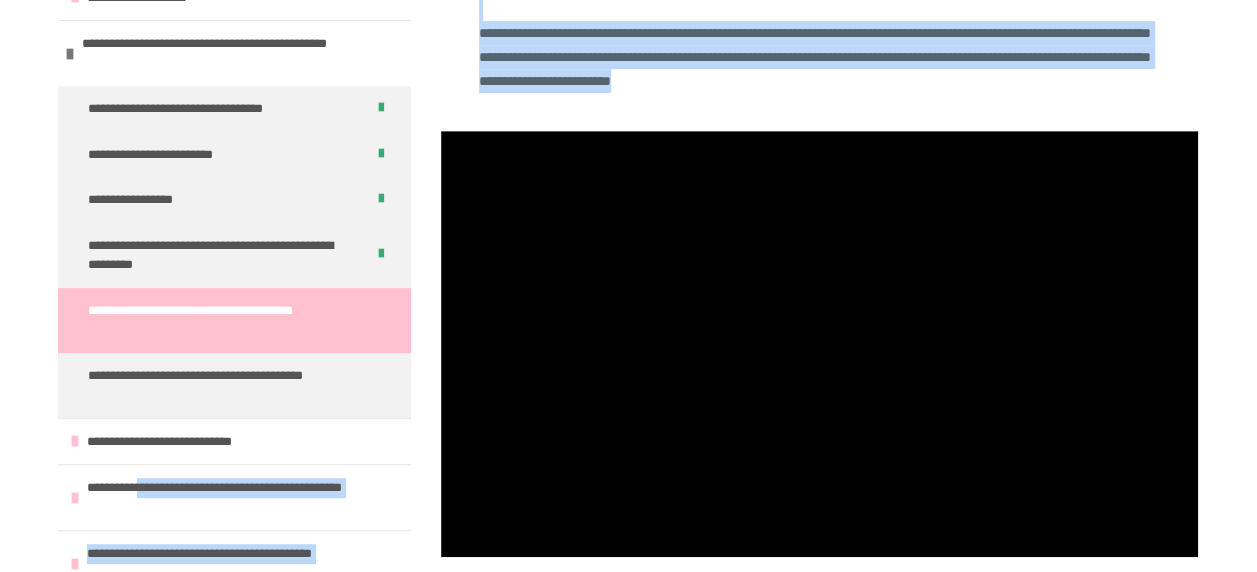 drag, startPoint x: 160, startPoint y: 474, endPoint x: 1266, endPoint y: 290, distance: 1121.2012 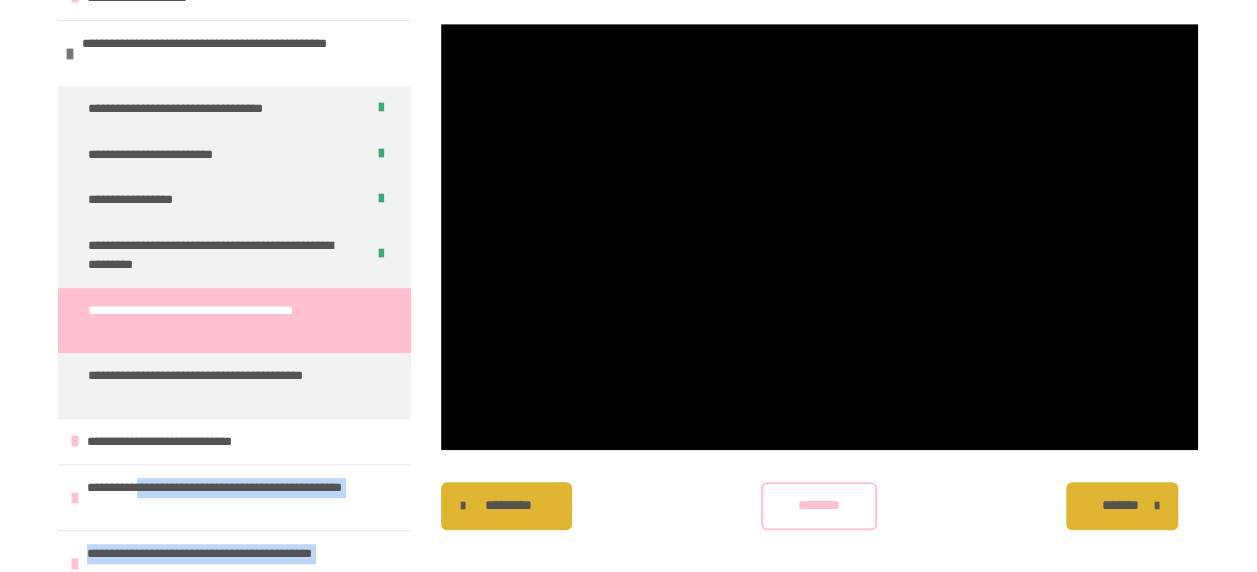 scroll, scrollTop: 698, scrollLeft: 0, axis: vertical 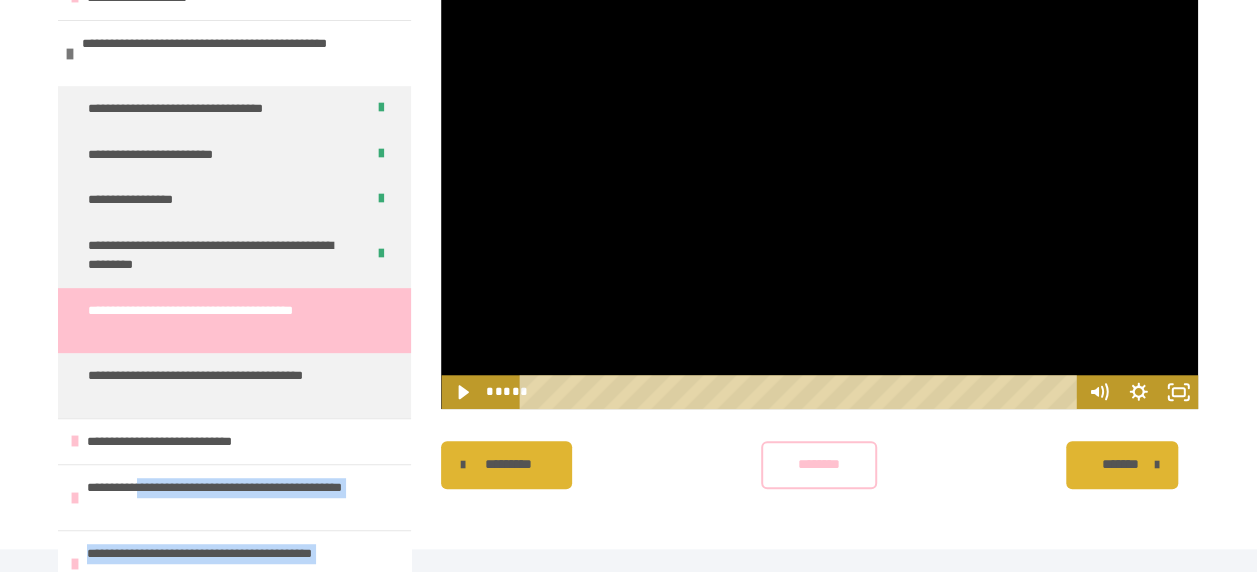 click on "********" at bounding box center (819, 464) 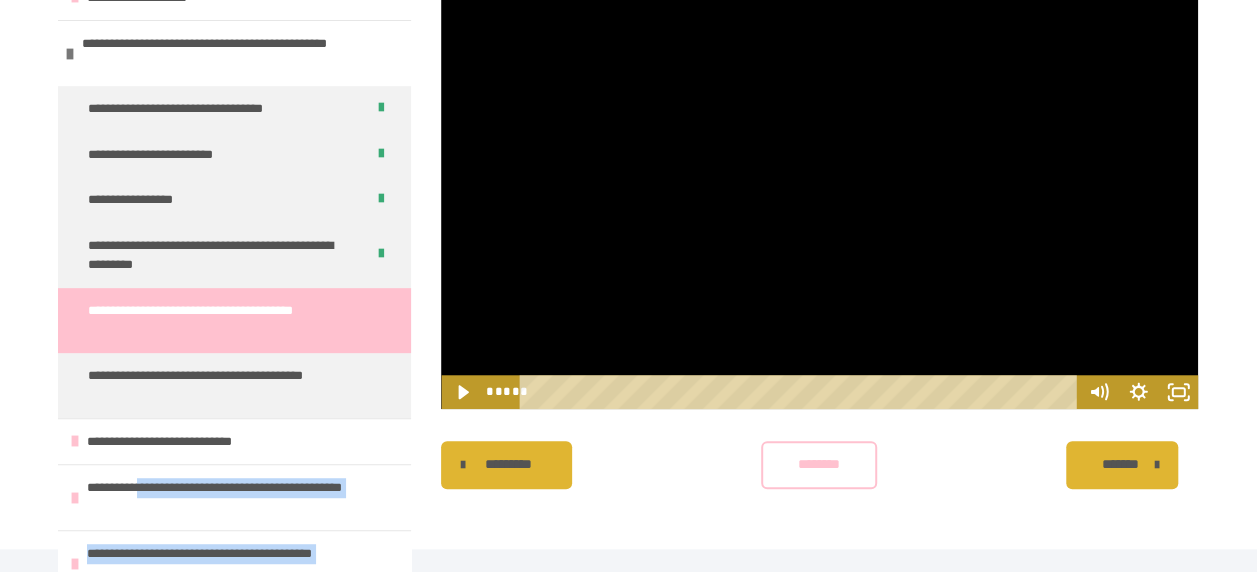 click on "********* ******** *******" at bounding box center [819, 465] 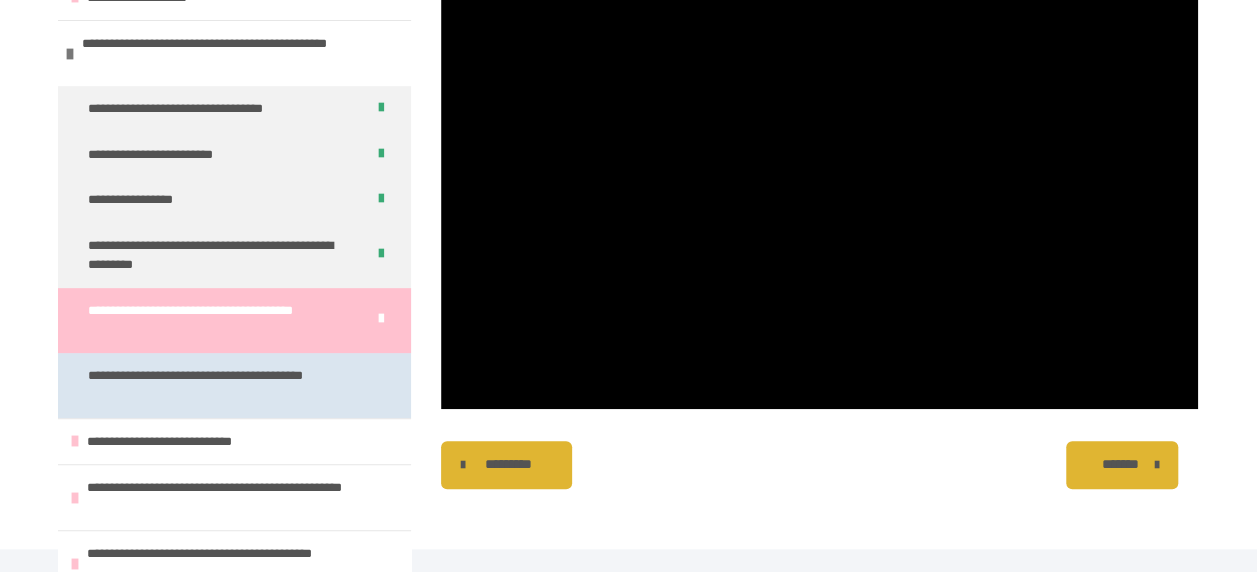 click on "**********" at bounding box center (219, 385) 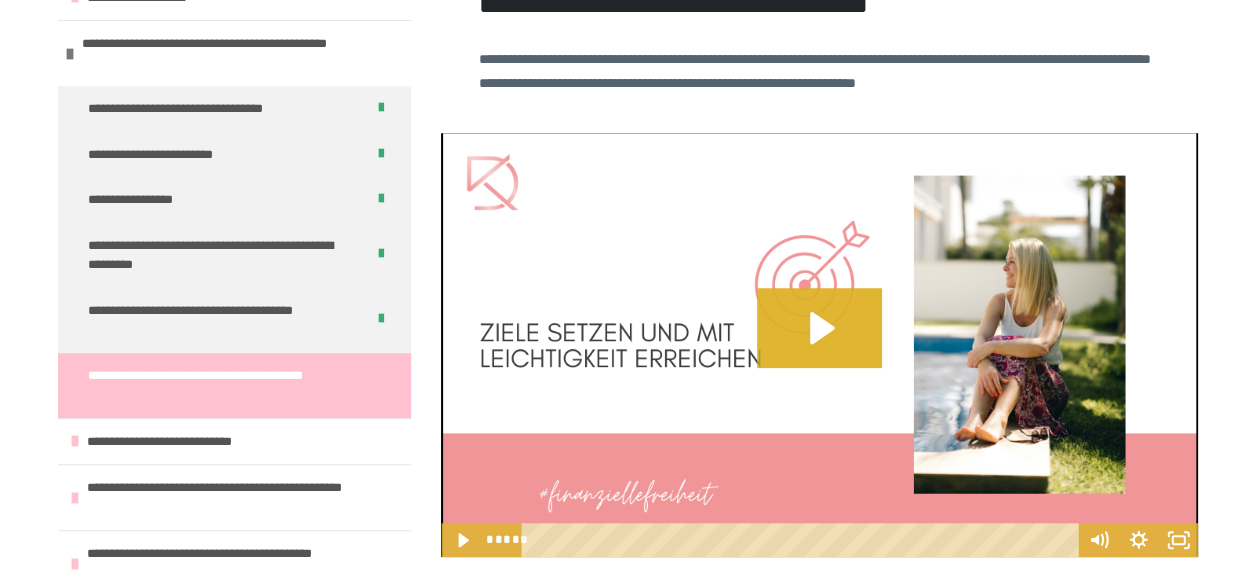 scroll, scrollTop: 527, scrollLeft: 0, axis: vertical 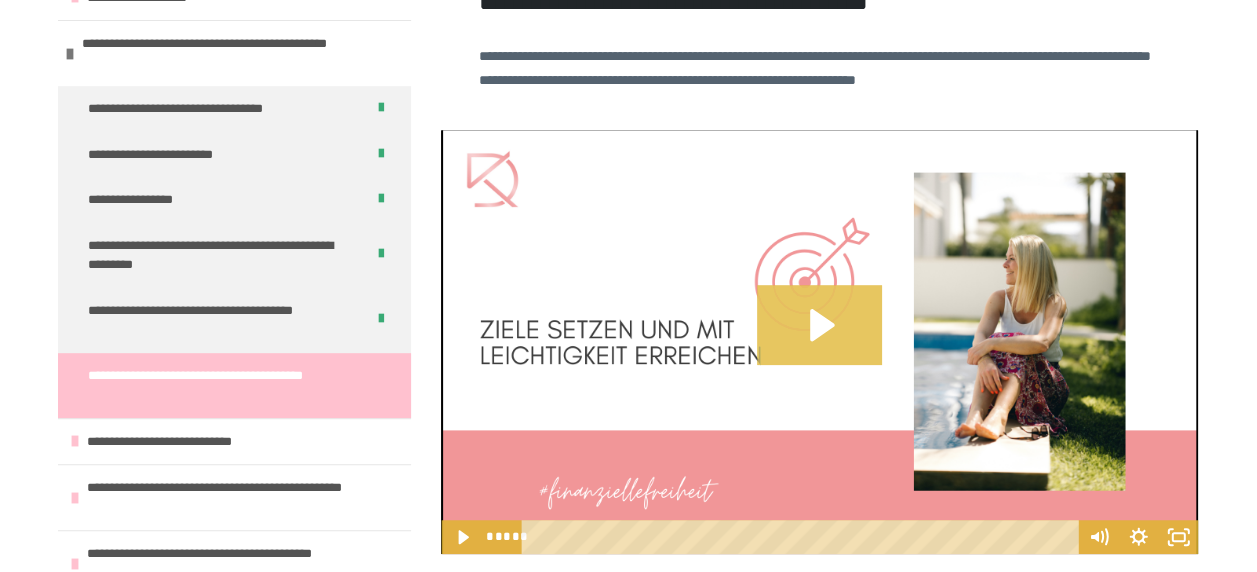 click 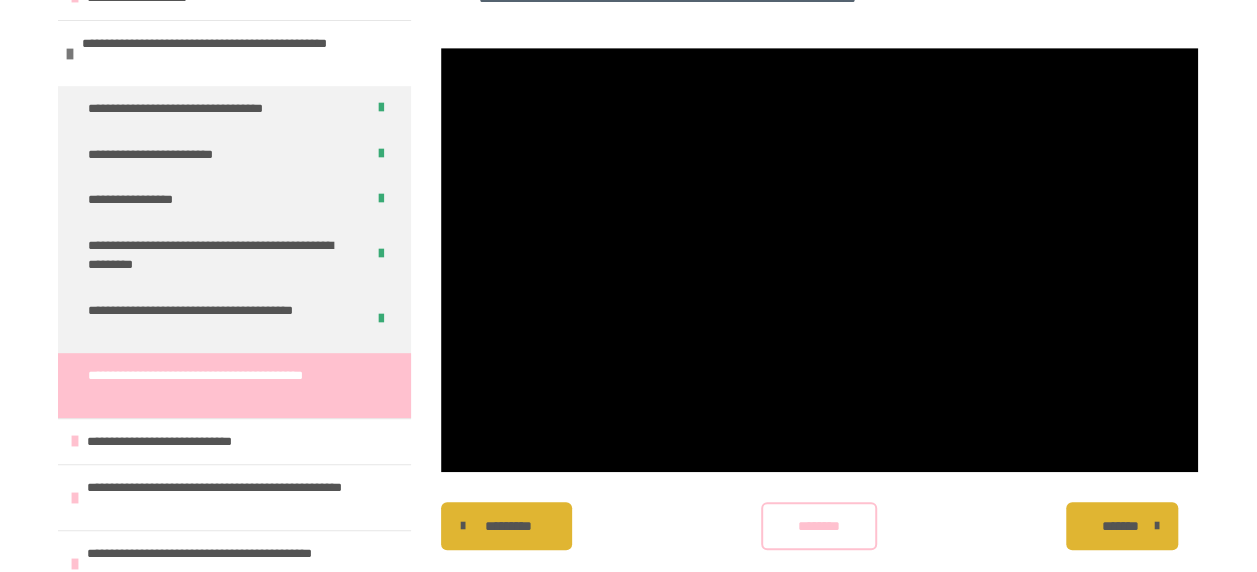 scroll, scrollTop: 647, scrollLeft: 0, axis: vertical 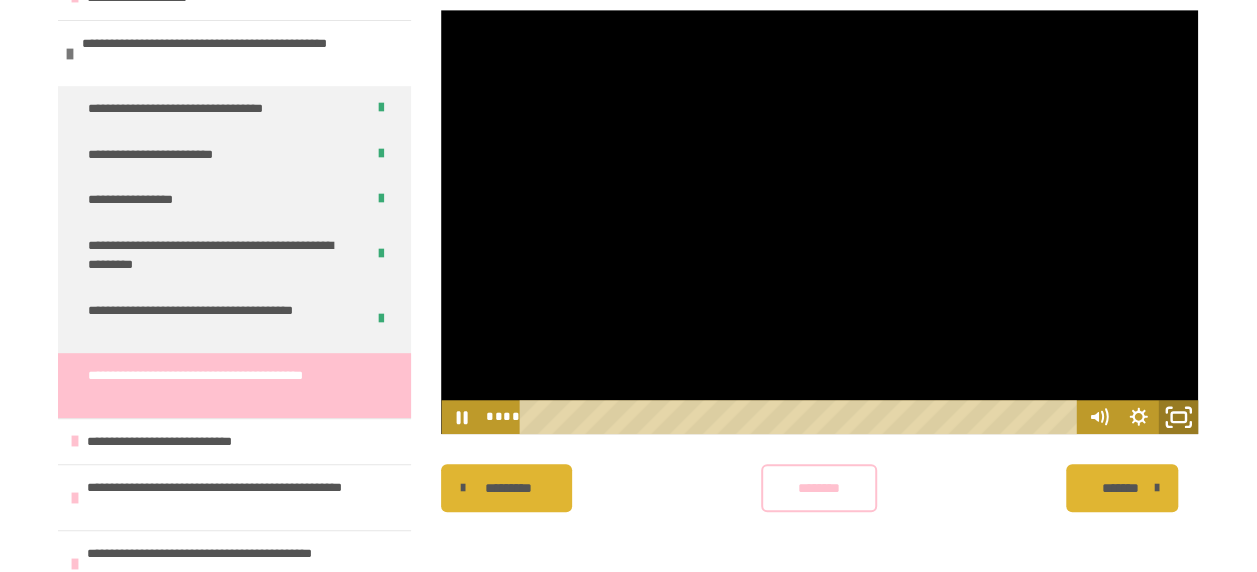 click 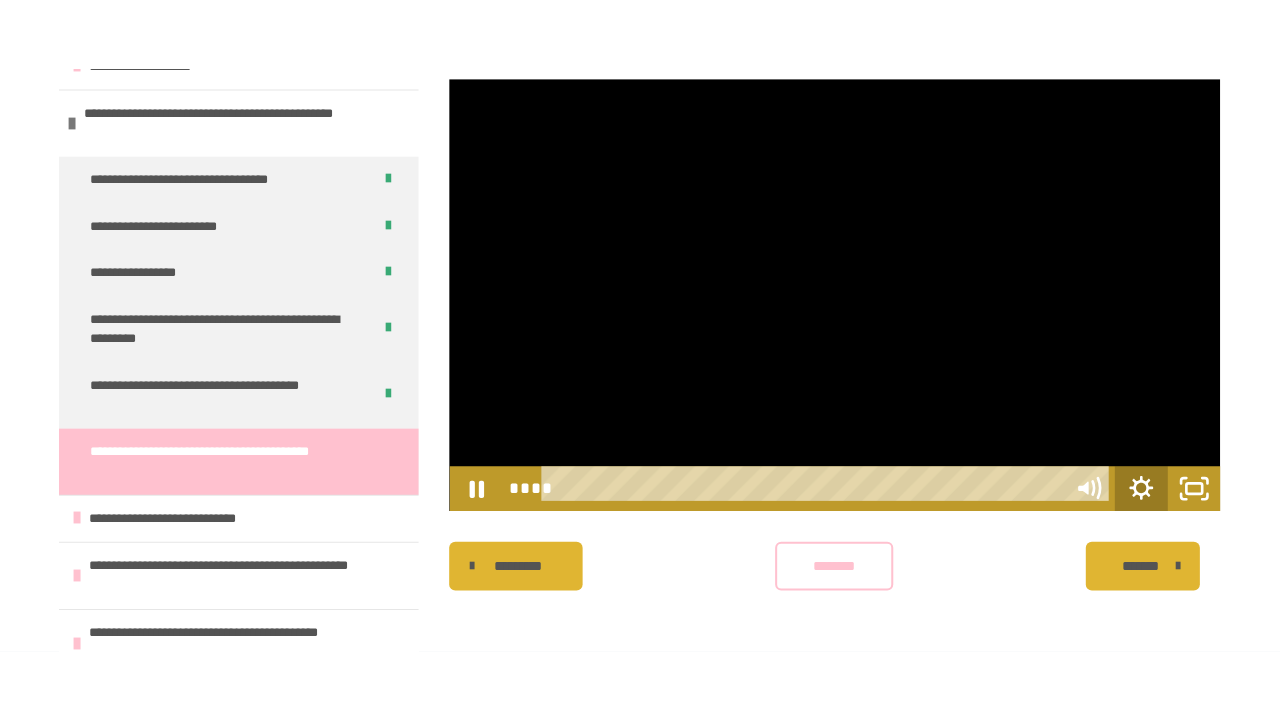 scroll, scrollTop: 523, scrollLeft: 0, axis: vertical 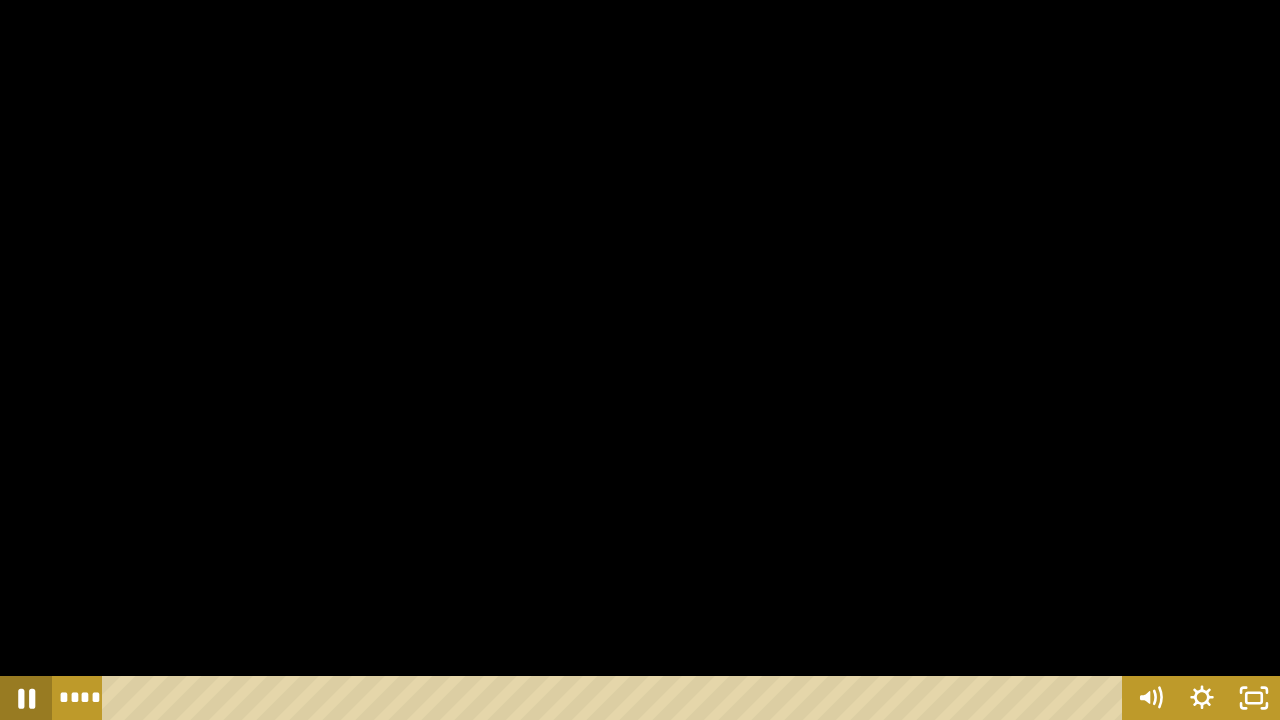 click 